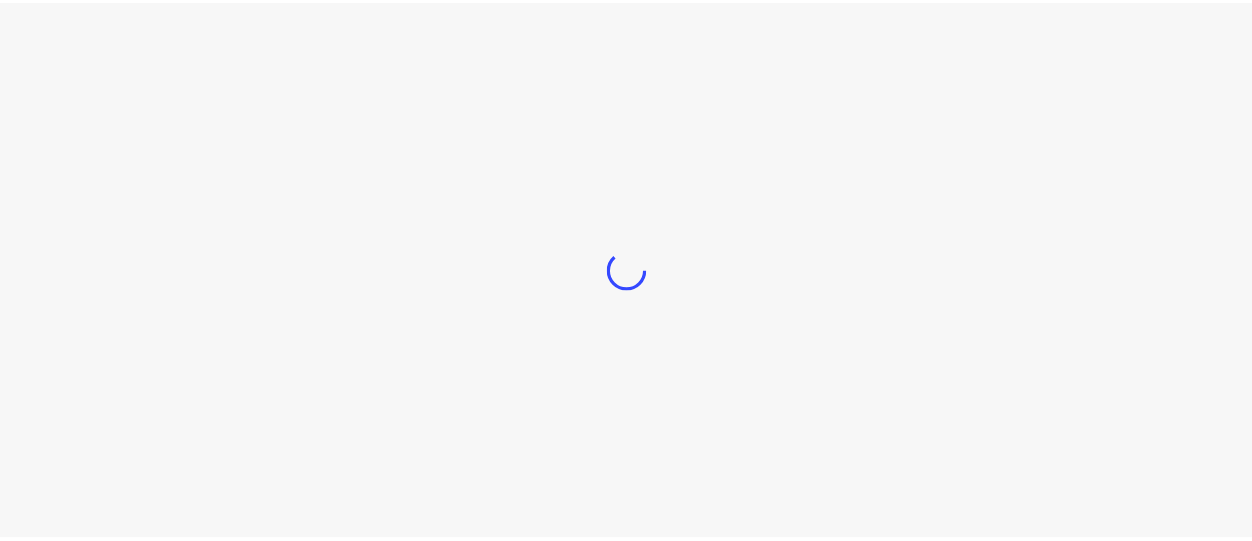 scroll, scrollTop: 0, scrollLeft: 0, axis: both 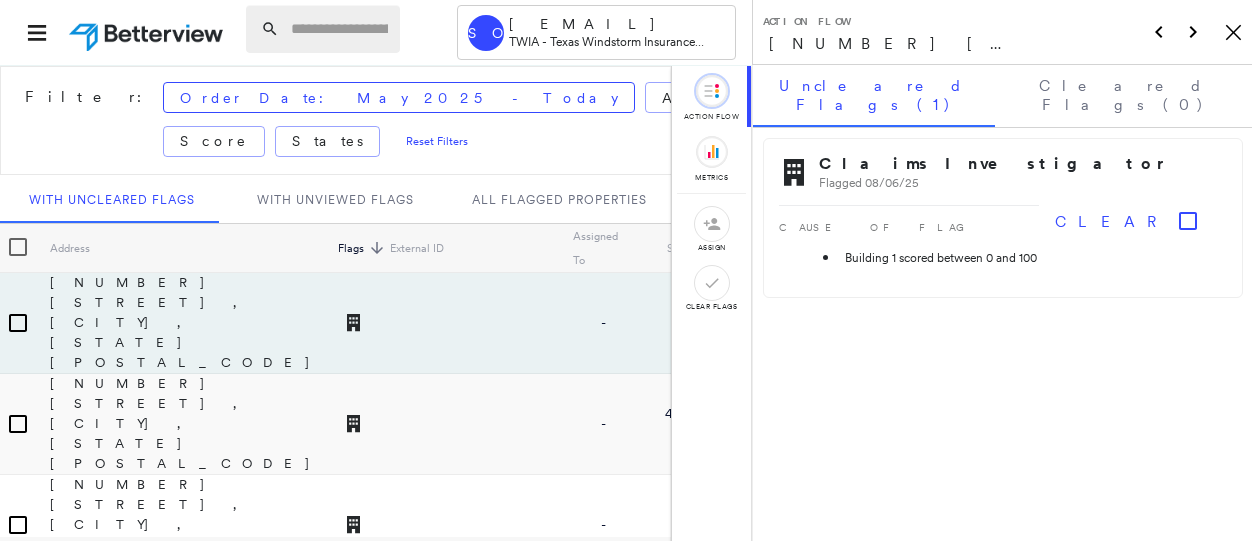 click at bounding box center [339, 29] 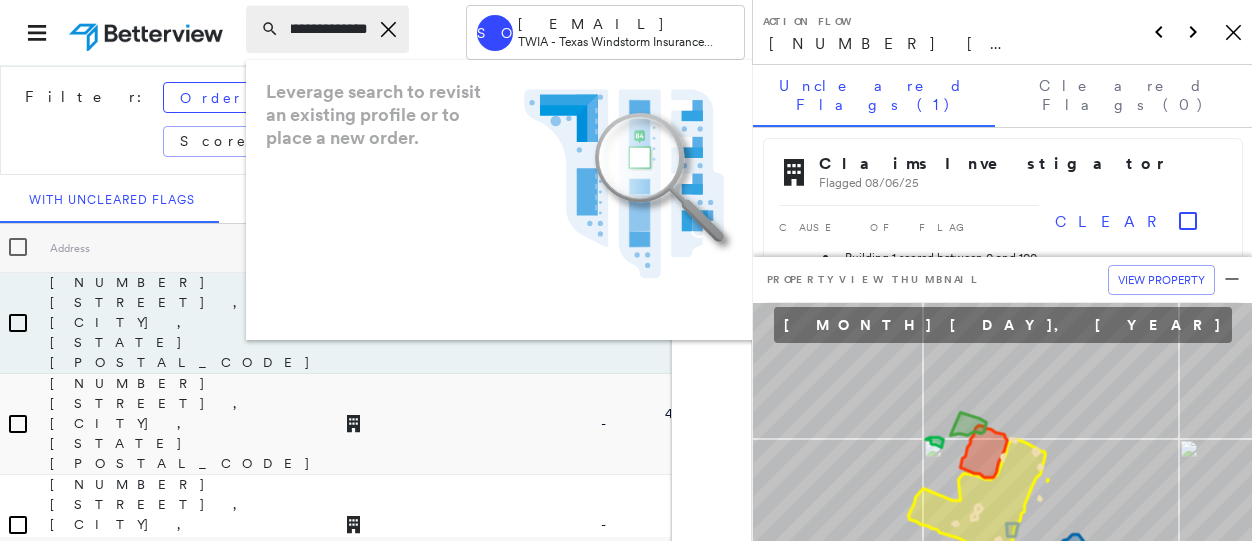 scroll, scrollTop: 0, scrollLeft: 171, axis: horizontal 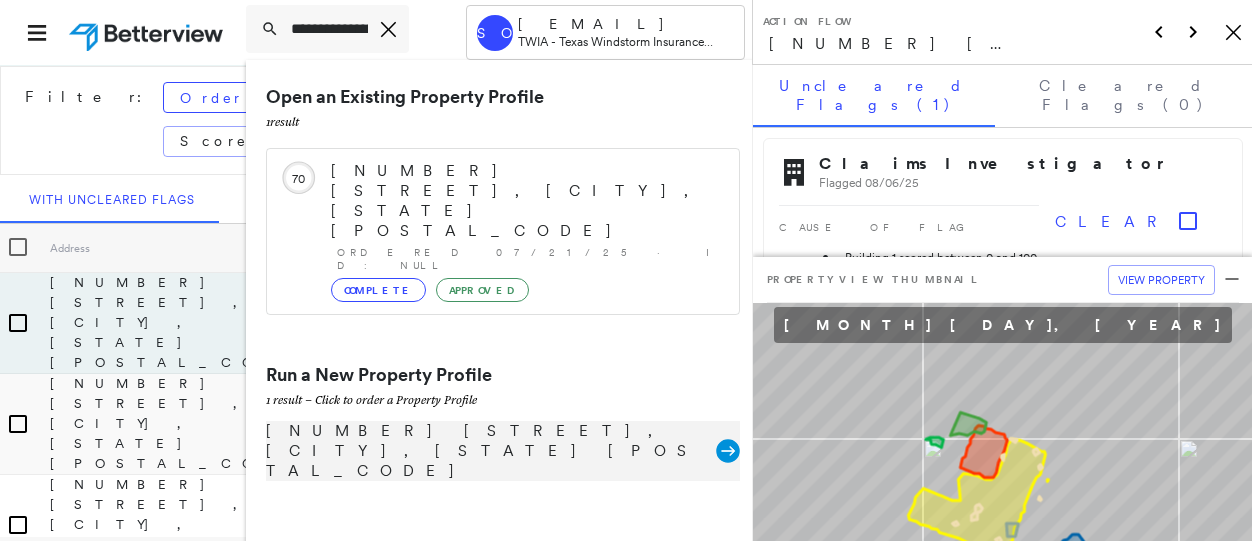 click 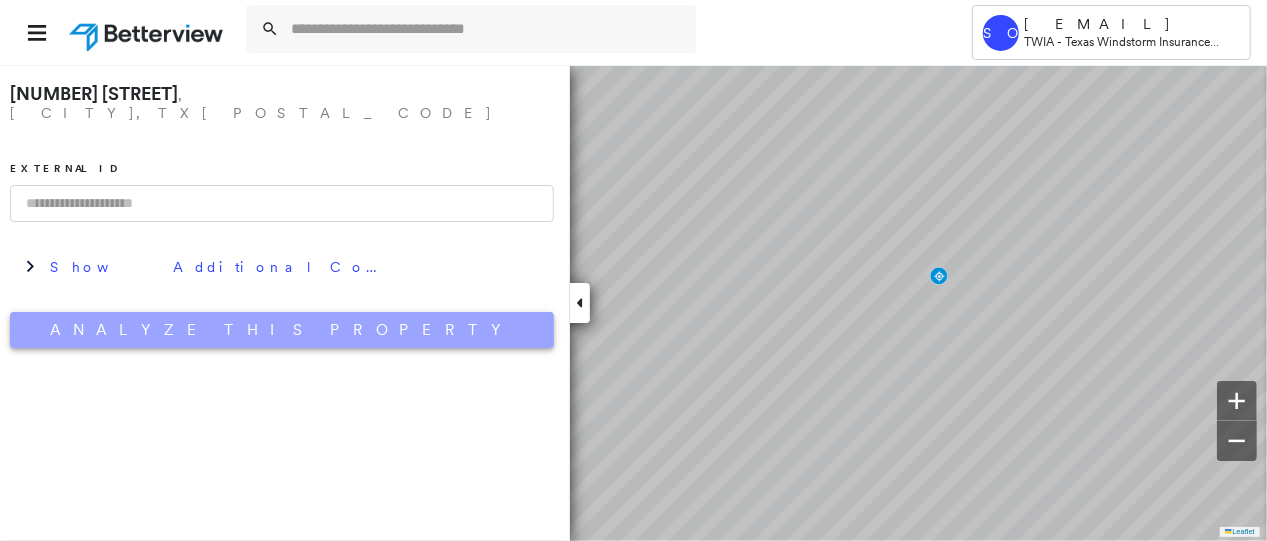 click on "Analyze This Property" at bounding box center (282, 330) 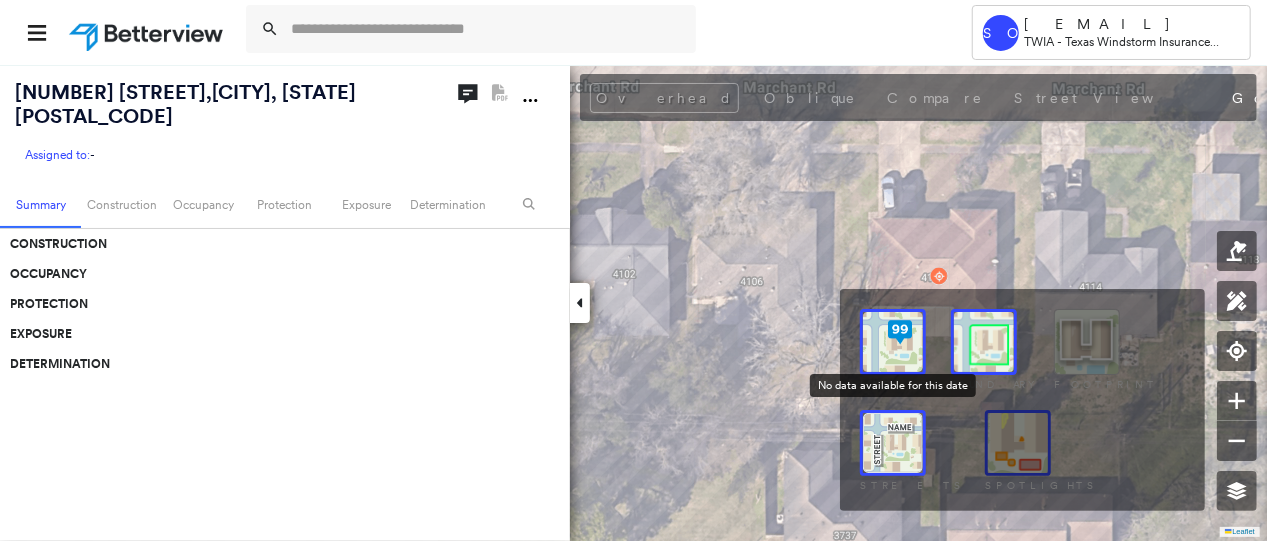 click at bounding box center [1018, 443] 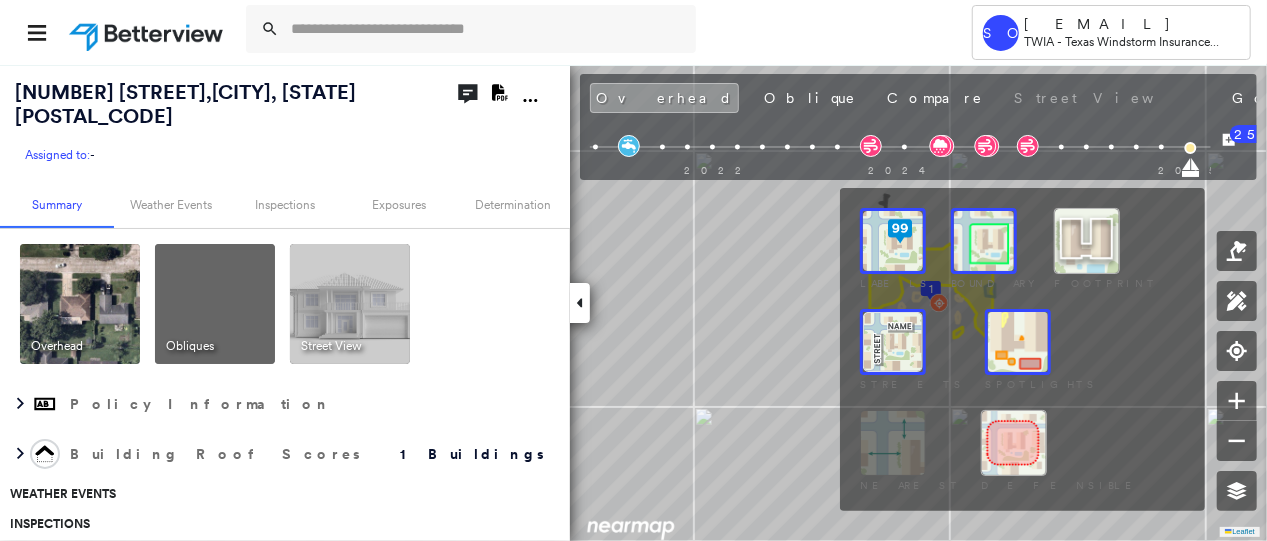 click at bounding box center (1018, 342) 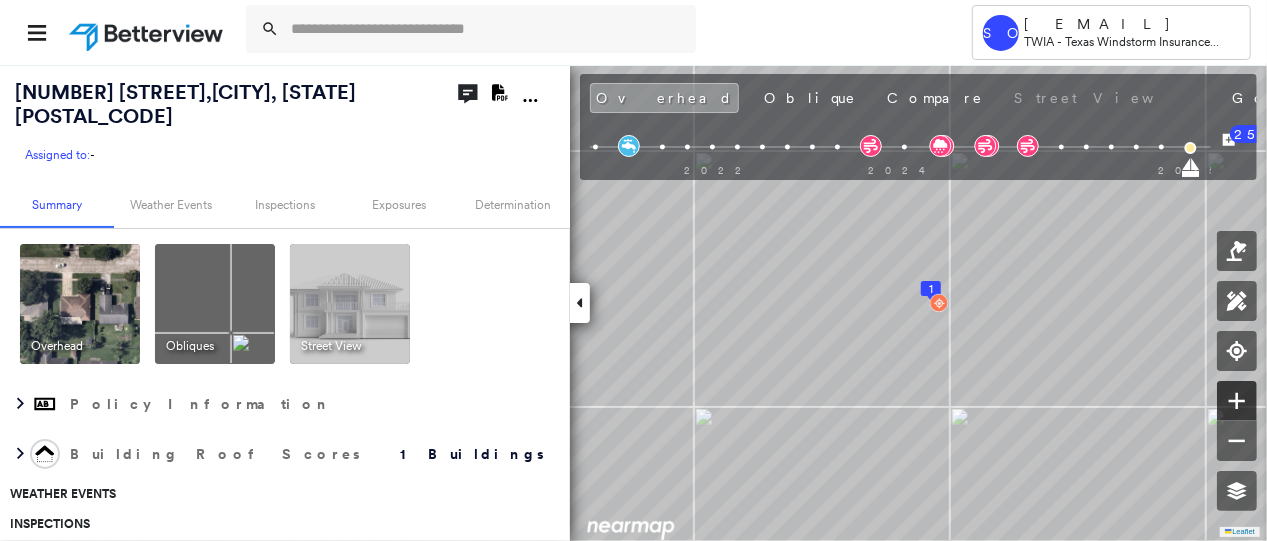 click 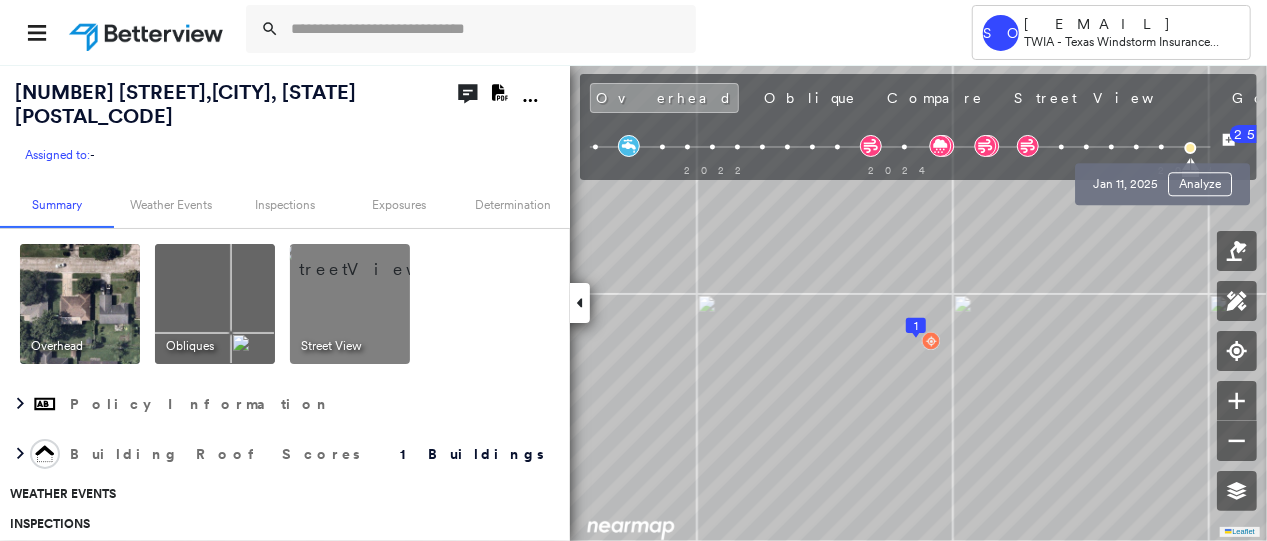 click at bounding box center (1161, 147) 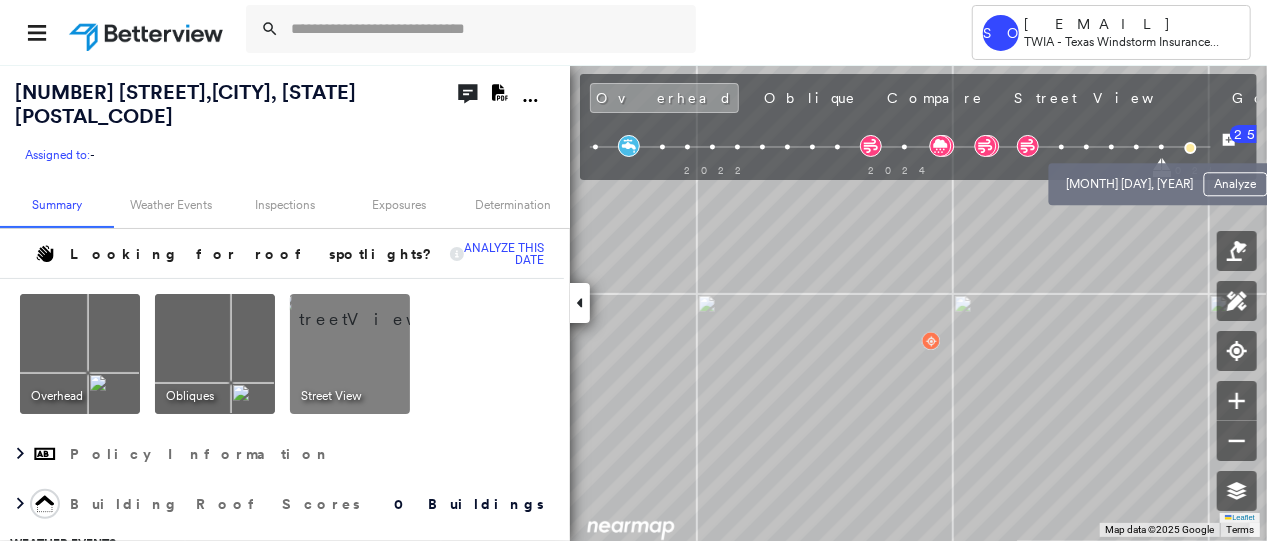 click at bounding box center [1136, 147] 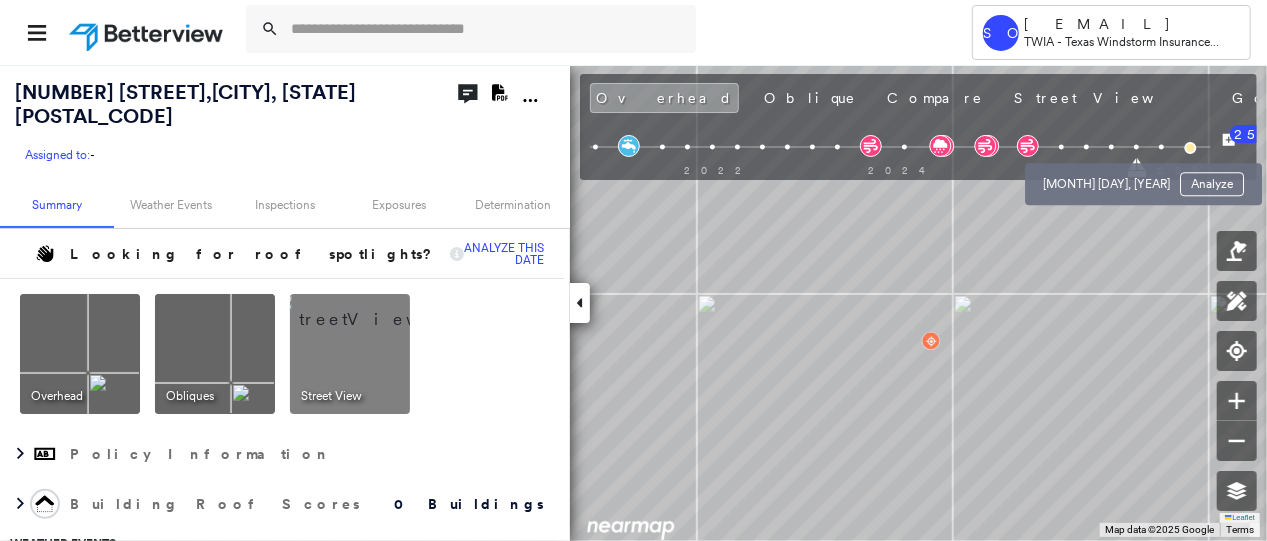 click at bounding box center (1111, 147) 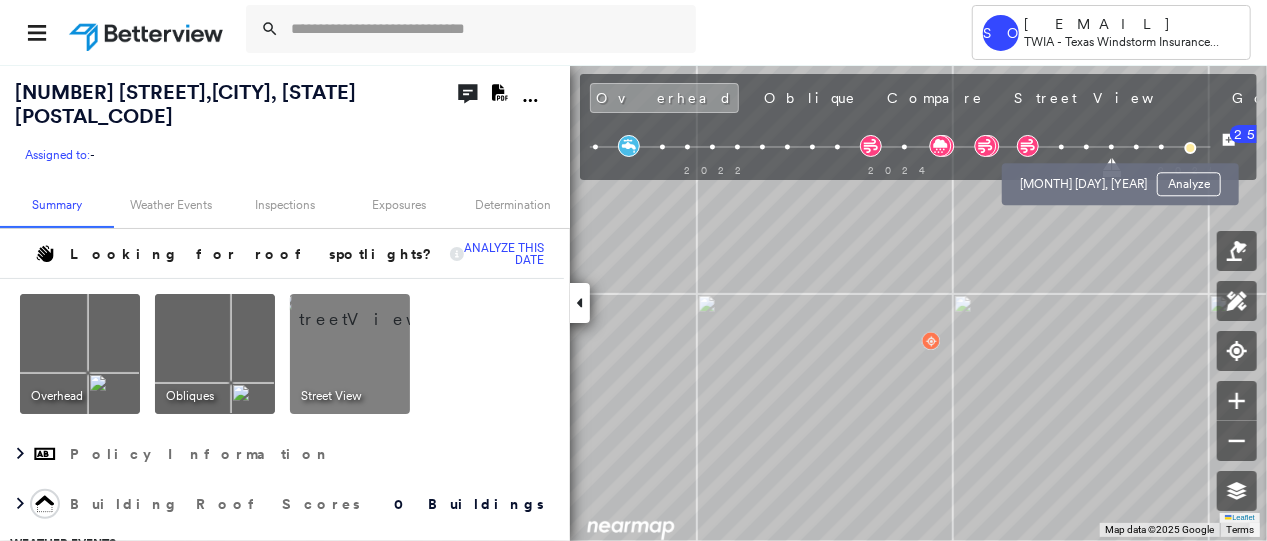 click at bounding box center [1086, 147] 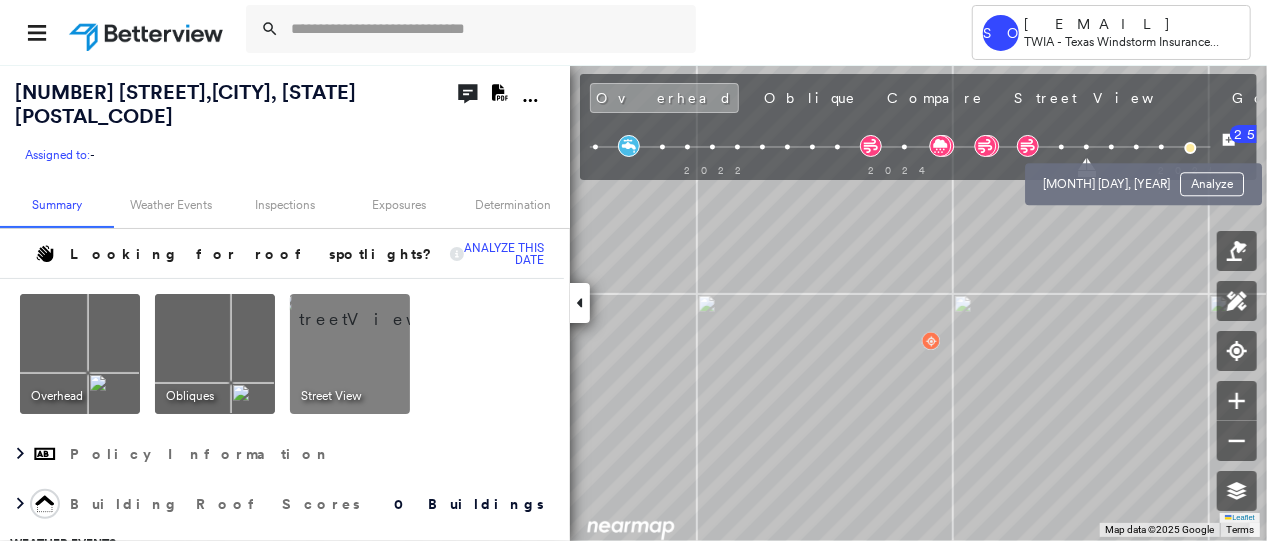 click at bounding box center (1111, 147) 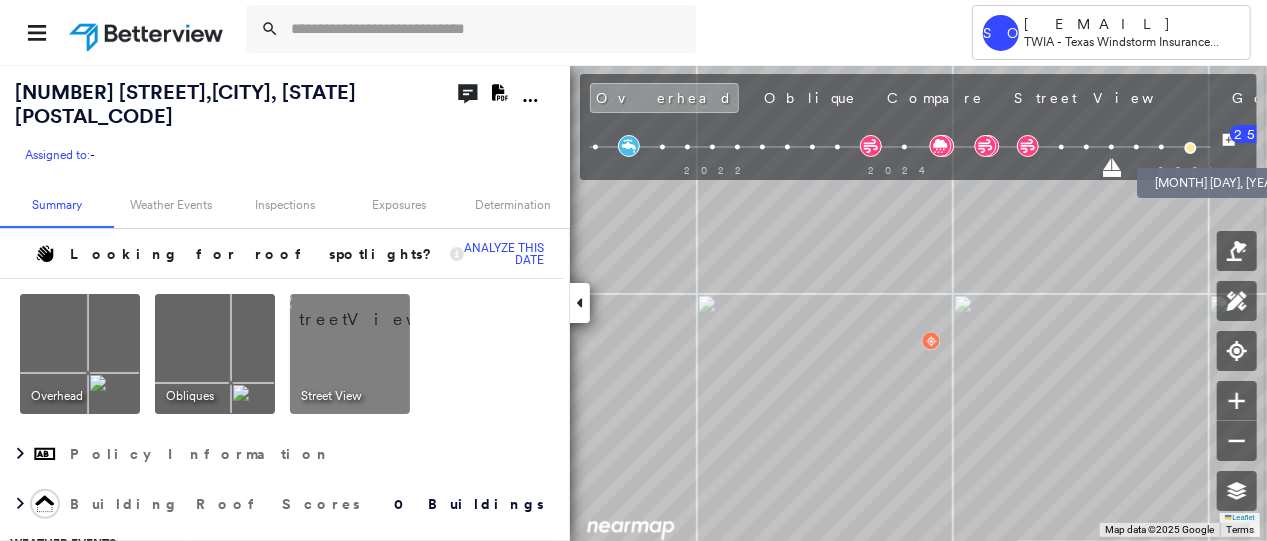click at bounding box center (1190, 148) 